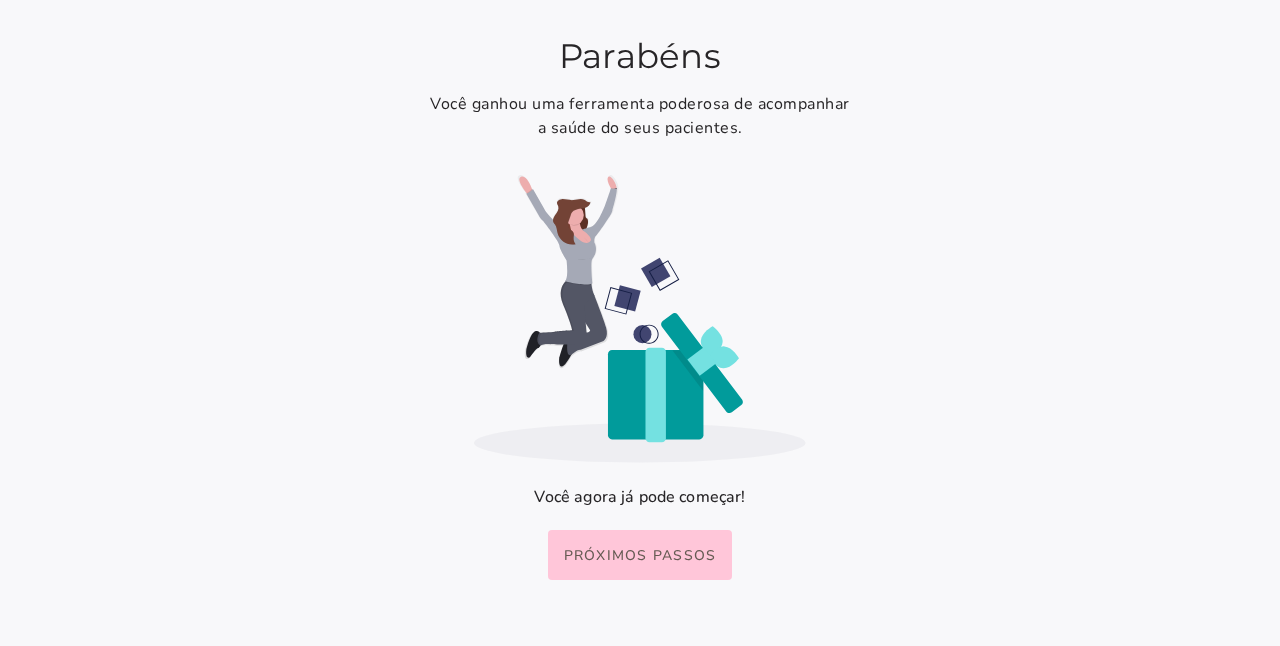 scroll, scrollTop: 0, scrollLeft: 0, axis: both 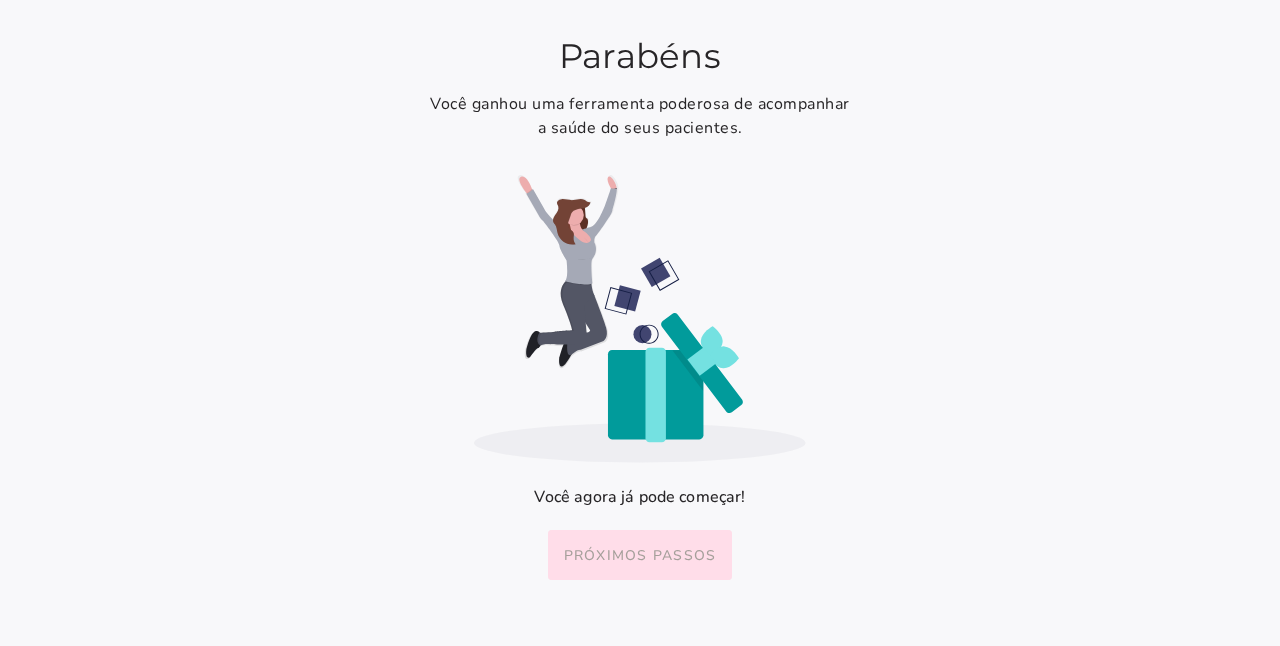 click on "Próximos passos" at bounding box center (0, 0) 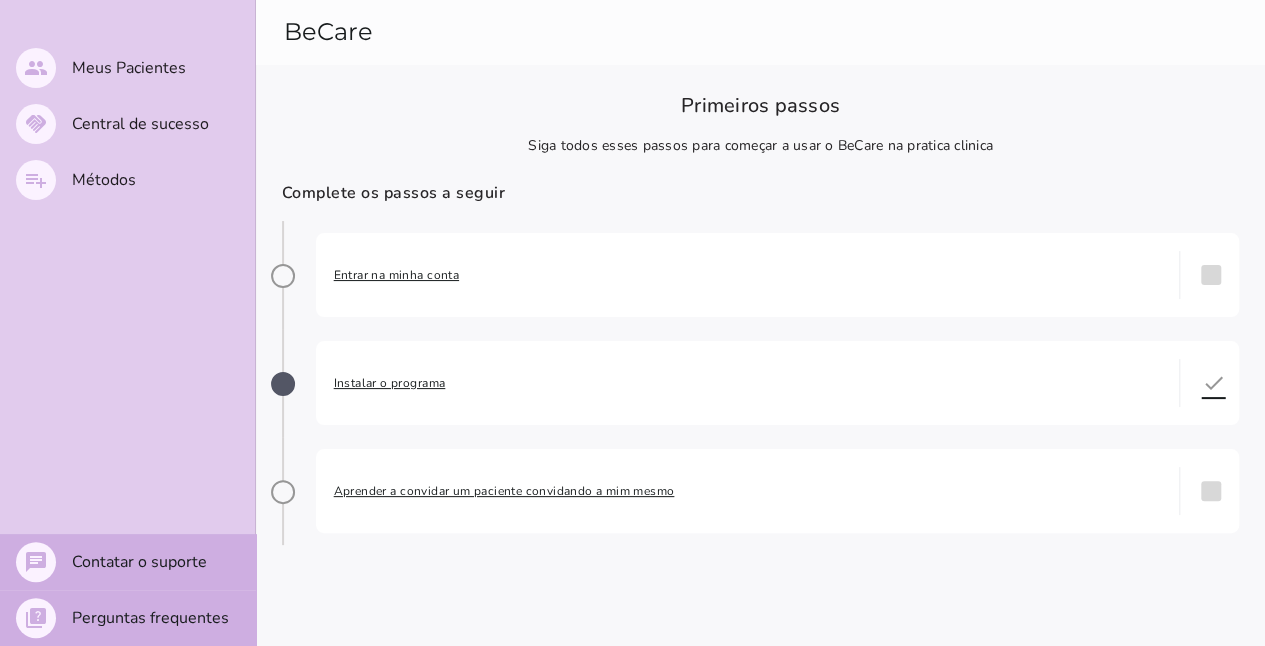 click on "Entrar na minha conta
done" at bounding box center [778, 275] 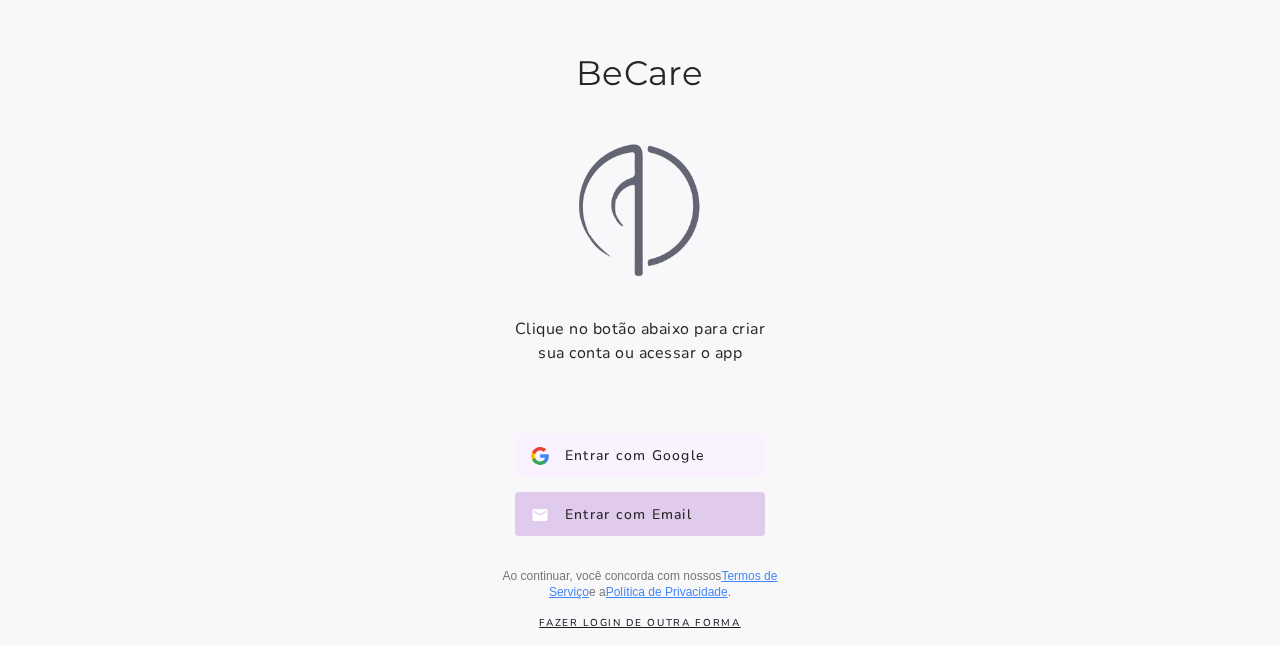 click on "Entrar com Google Google" at bounding box center (640, 456) 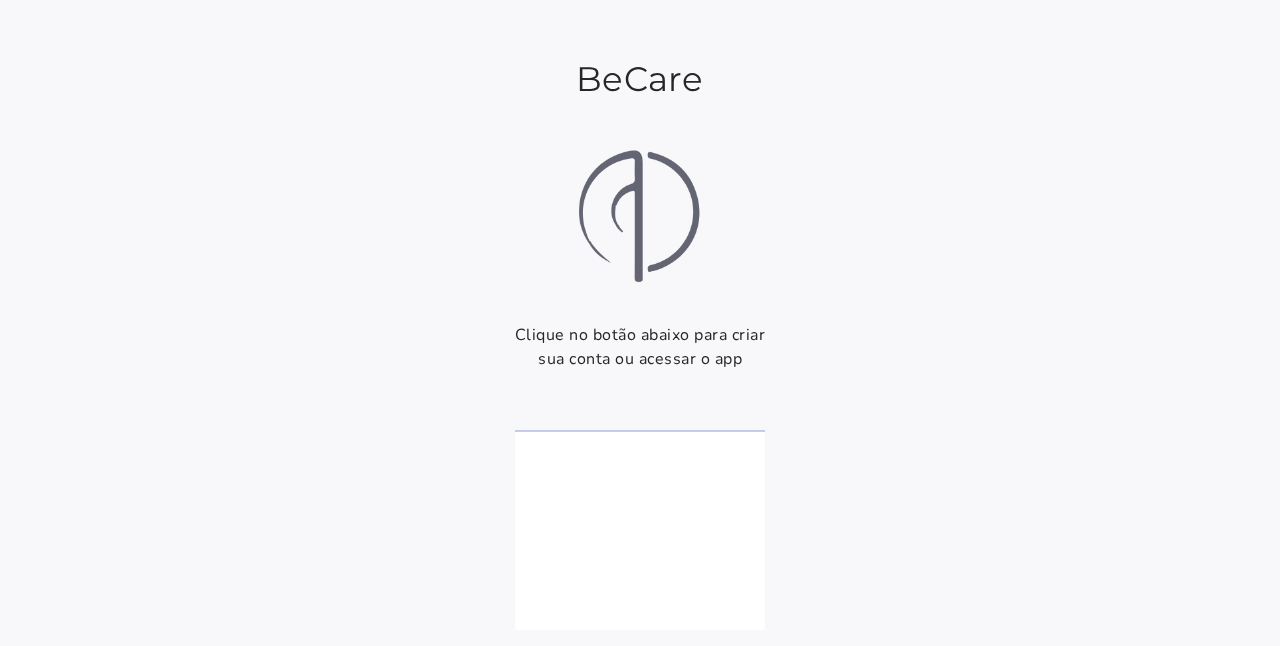 scroll, scrollTop: 0, scrollLeft: 0, axis: both 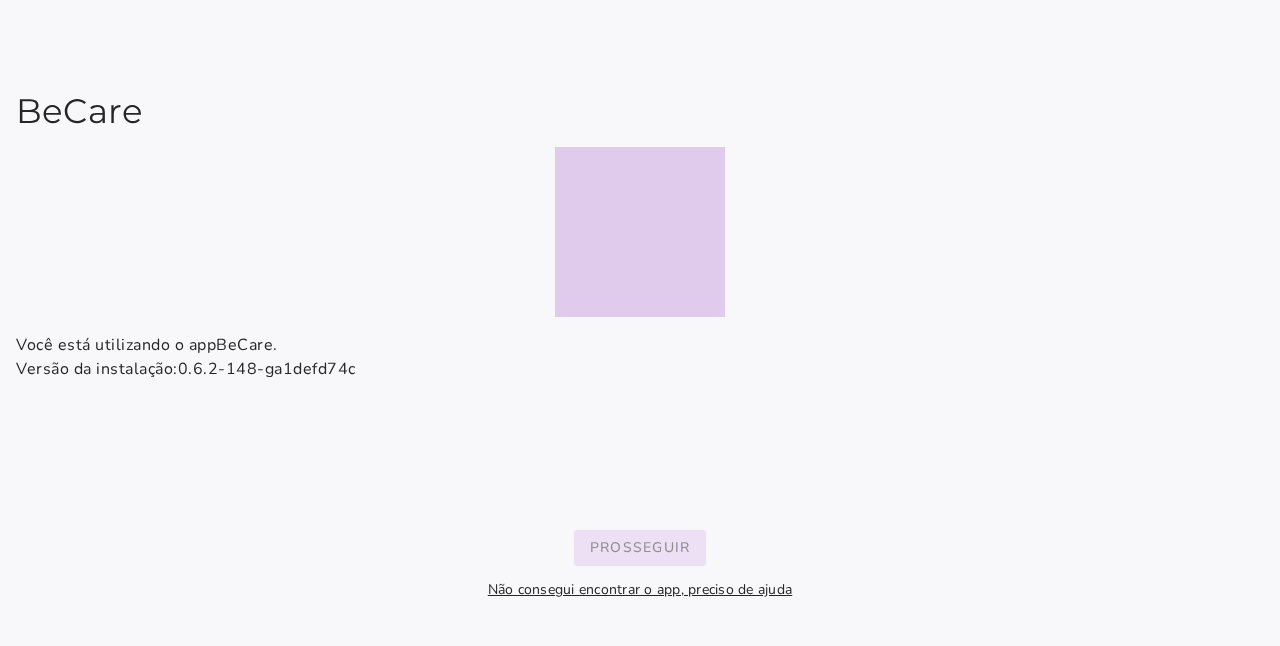 click on "Prosseguir" at bounding box center (0, 0) 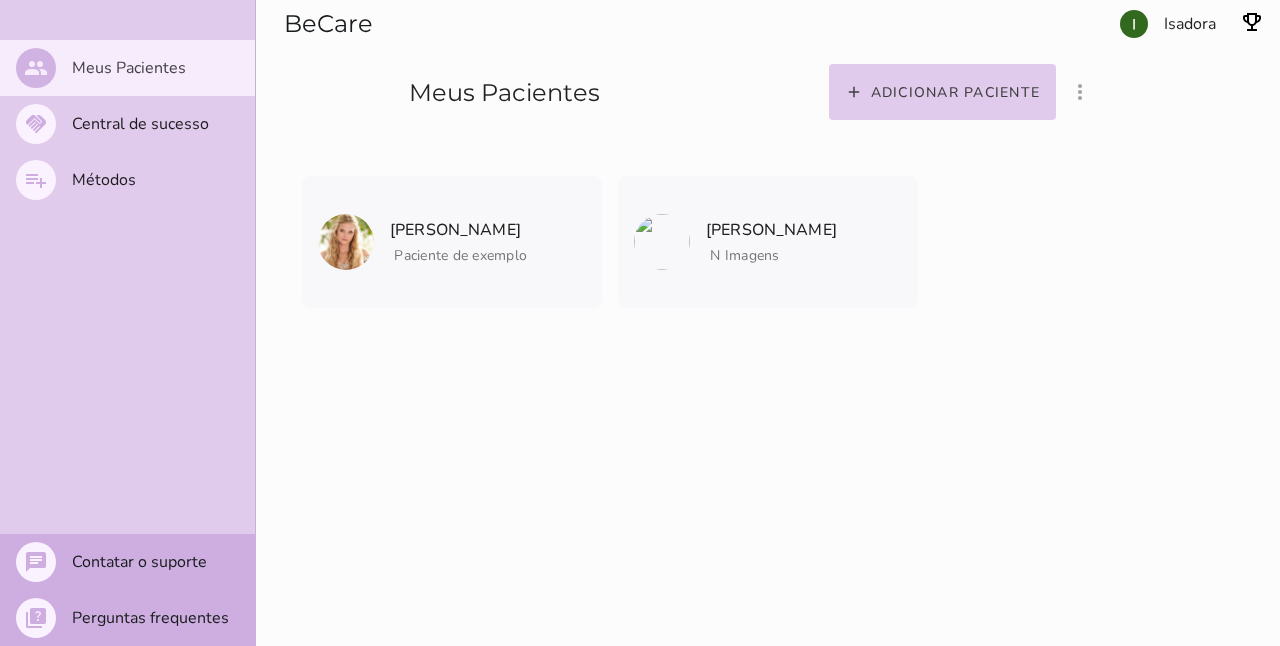 click on "people
Meus Pacientes" at bounding box center [127, 68] 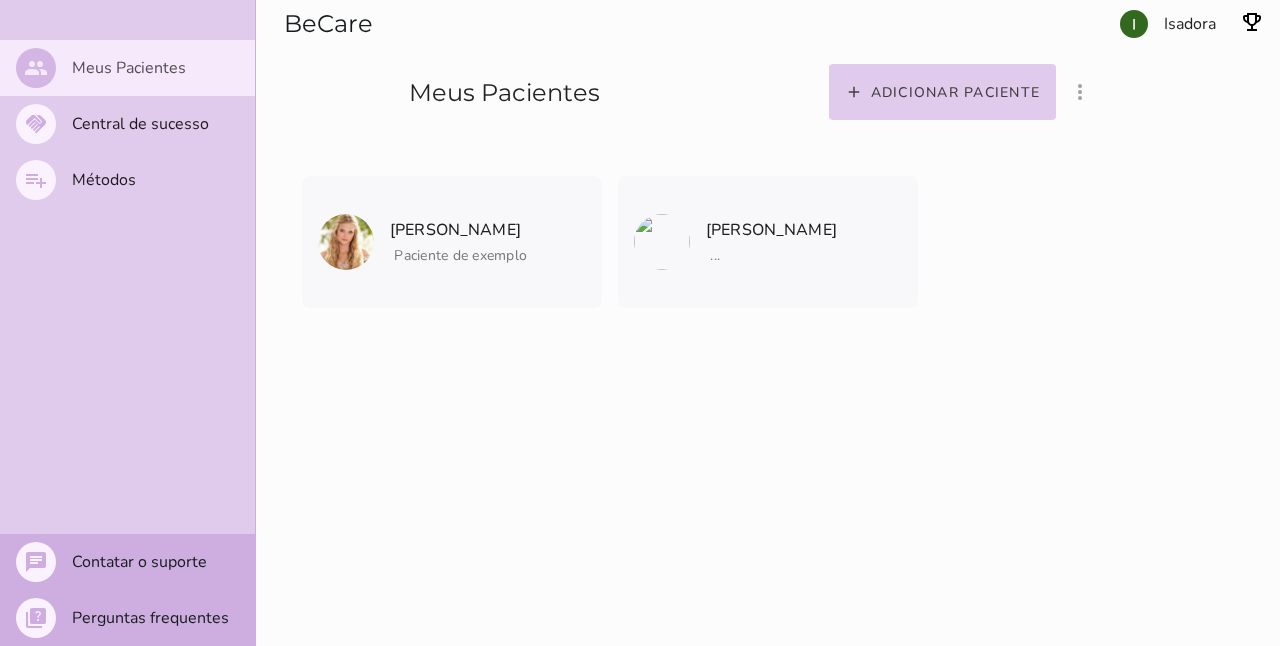 click on "Adicionar paciente
filter_list_ off
Mostrar pacientes convidados e arquivados
Isadora" at bounding box center (1001, 64) 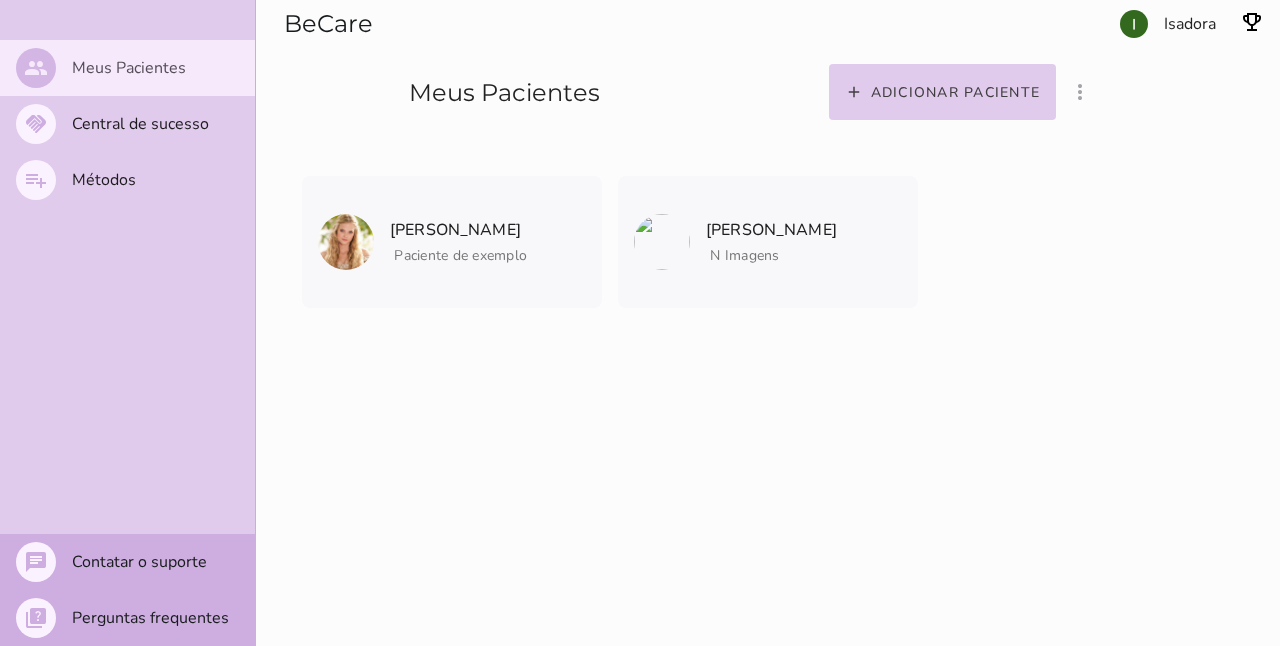 click on "Adicionar paciente
filter_list_ off
Mostrar pacientes convidados e arquivados
Isadora" at bounding box center [1001, 64] 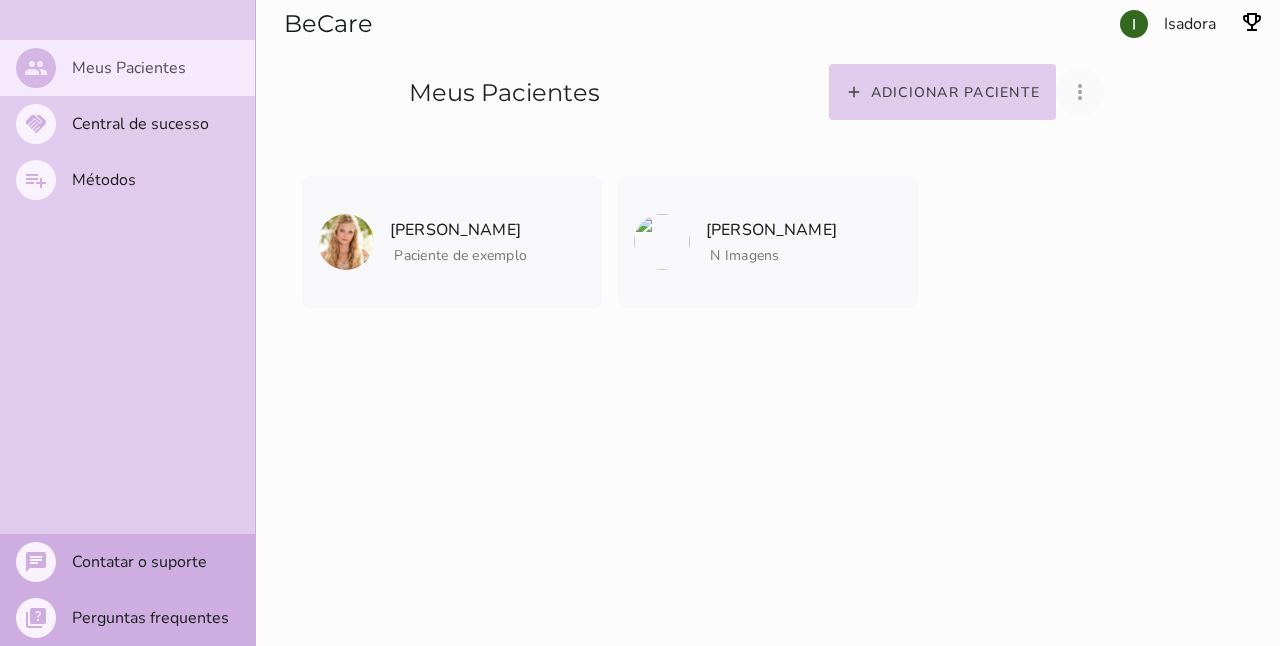 click on "more_vert" at bounding box center [1080, 92] 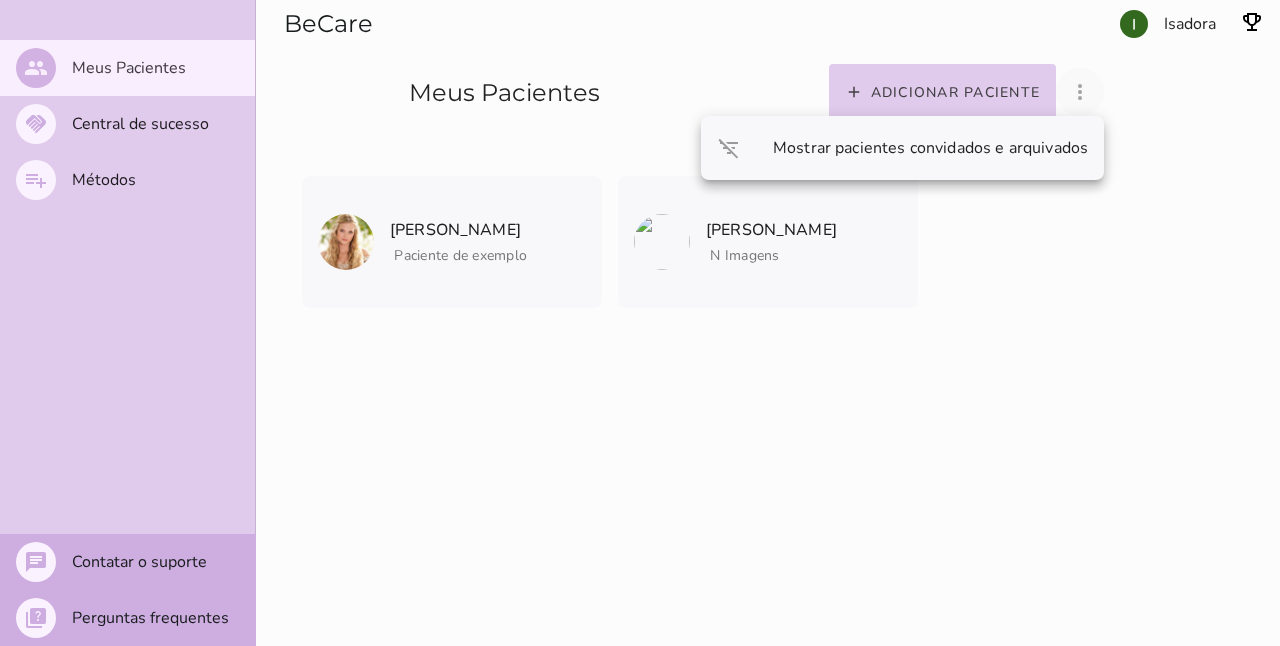 click on "filter_list_ off
Mostrar pacientes convidados e arquivados" 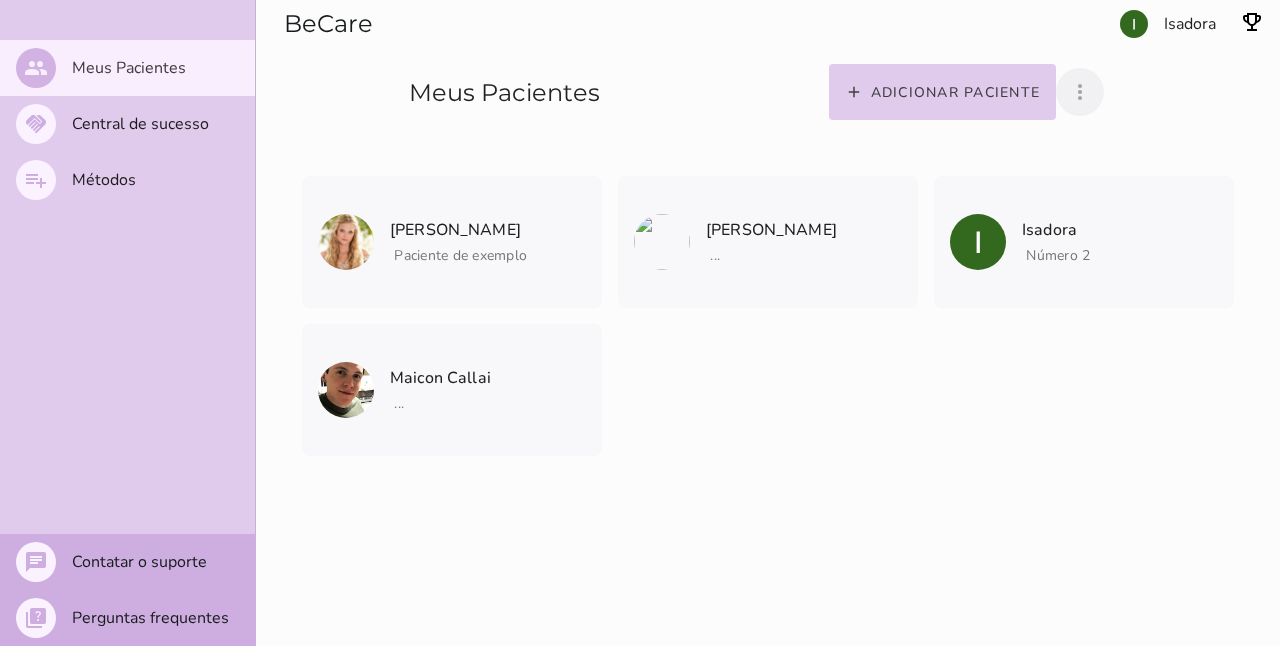 click on "more_vert" at bounding box center (1080, 92) 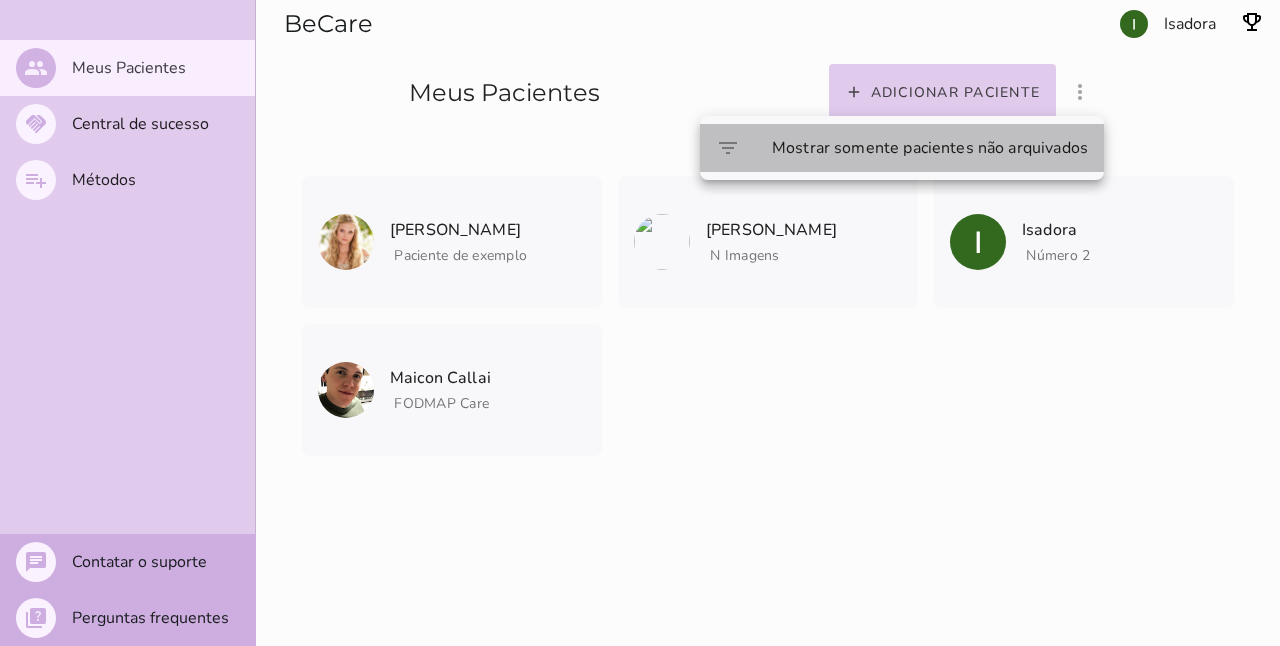 click on "Mostrar somente pacientes não arquivados" 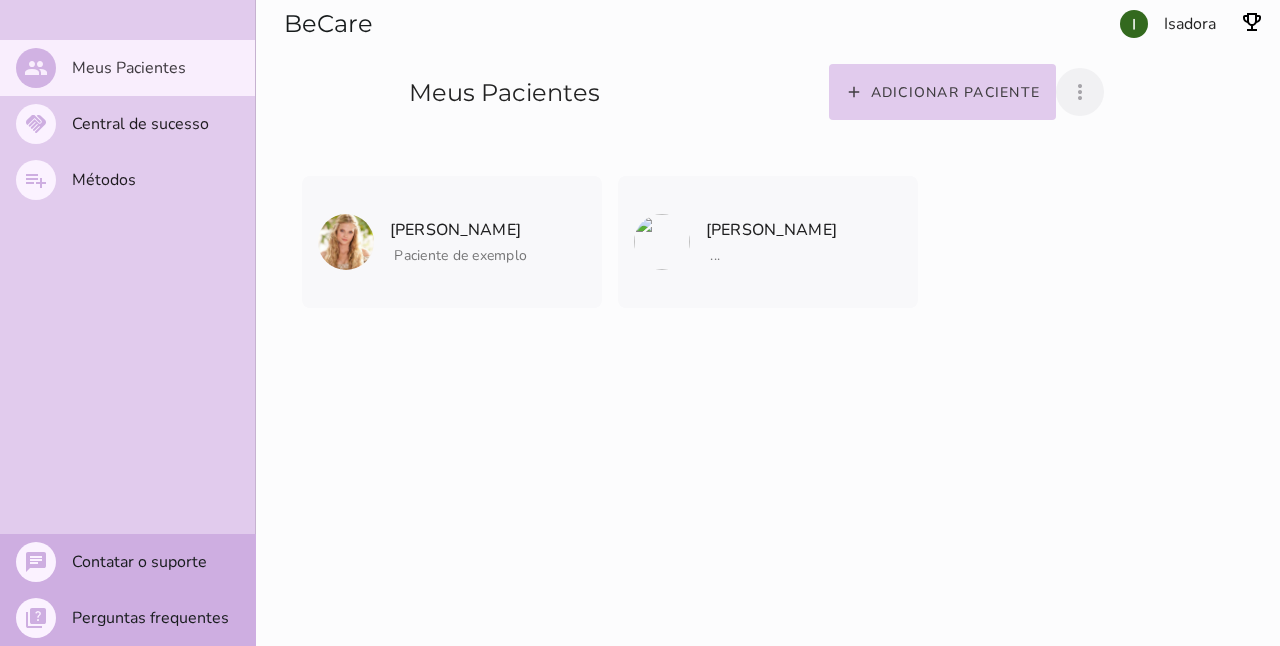 click on "Adicionar paciente
filter_list_ off
Mostrar pacientes convidados e arquivados
Isadora" at bounding box center (1001, 64) 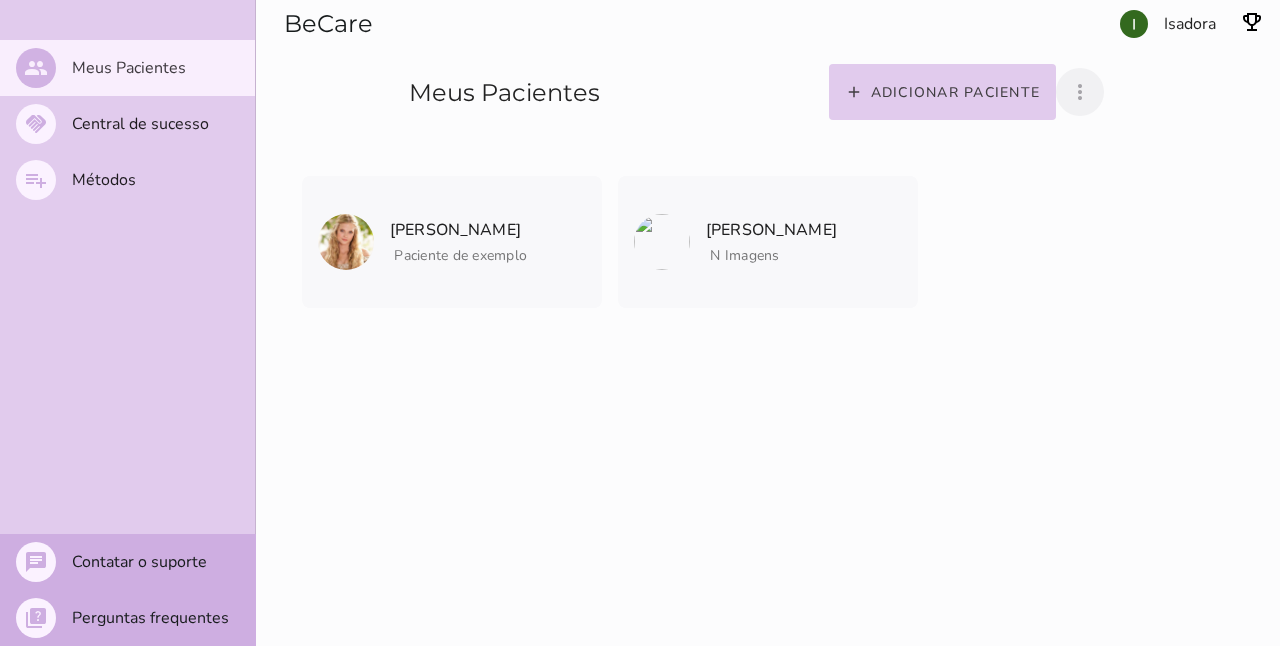 click on "Adicionar paciente
filter_list_ off
Mostrar pacientes convidados e arquivados
Isadora" at bounding box center (1001, 64) 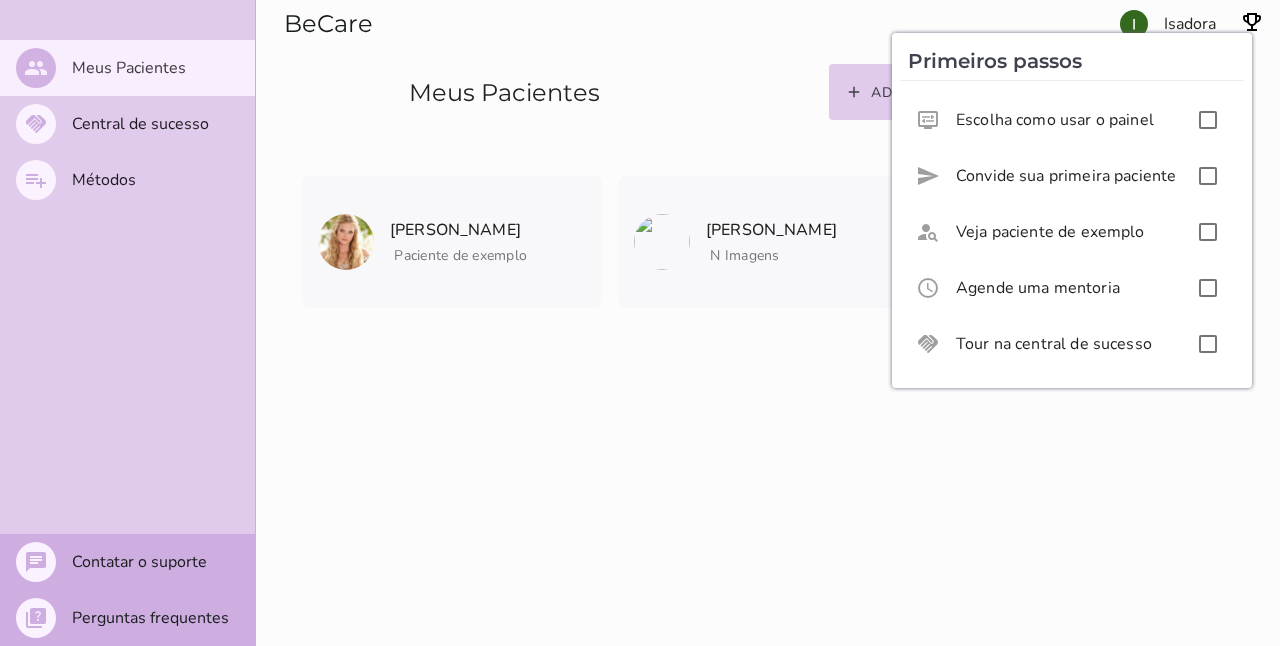 click on "BeCare
Adicionar paciente
filter_list_ off
Mostrar pacientes convidados e arquivados
Isadora
Meus Pacientes
[PERSON_NAME]
Paciente de exemplo
[PERSON_NAME]
Paciente de exemplo" at bounding box center (768, 323) 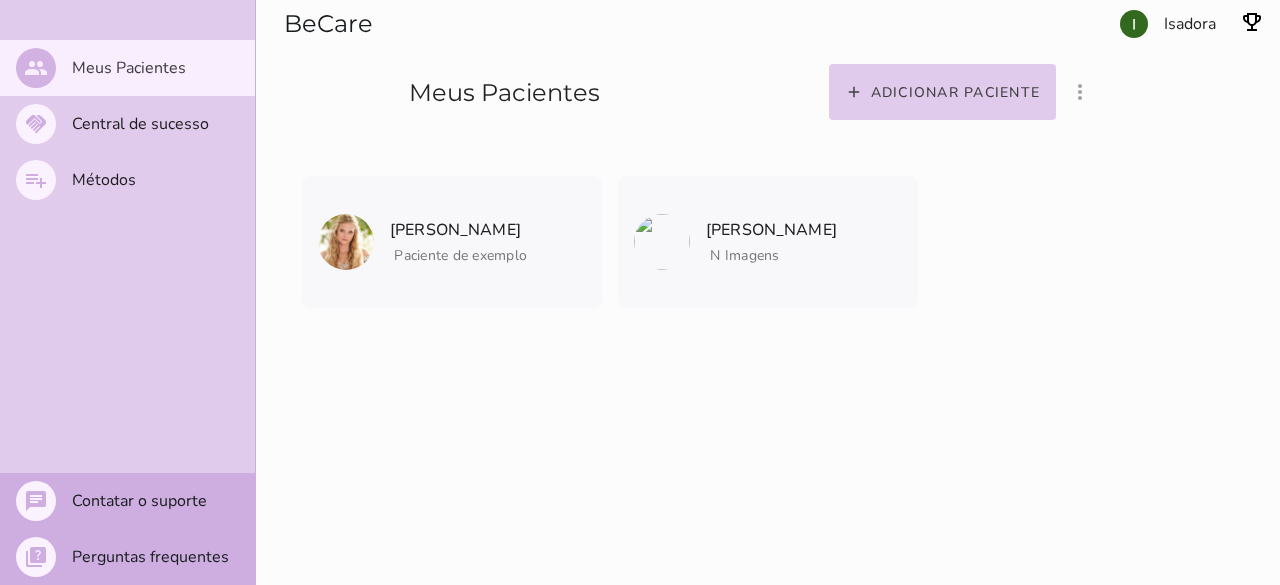 click on "Adicionar paciente
filter_list_ off
Mostrar pacientes convidados e arquivados
Isadora" at bounding box center (1001, 64) 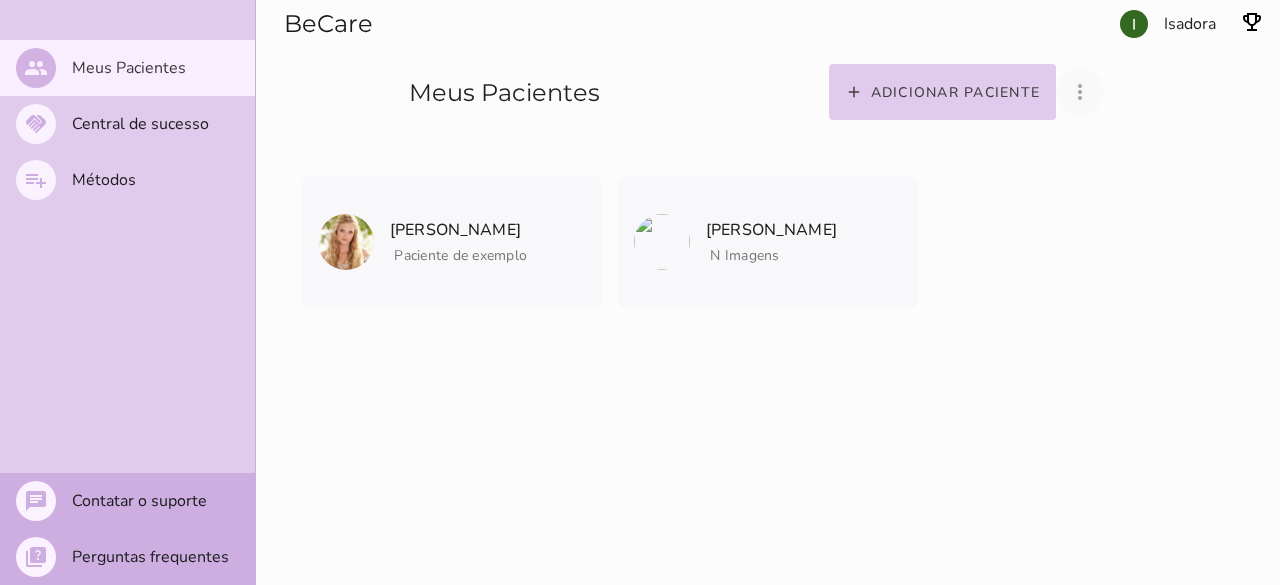 click on "more_vert" at bounding box center [1080, 92] 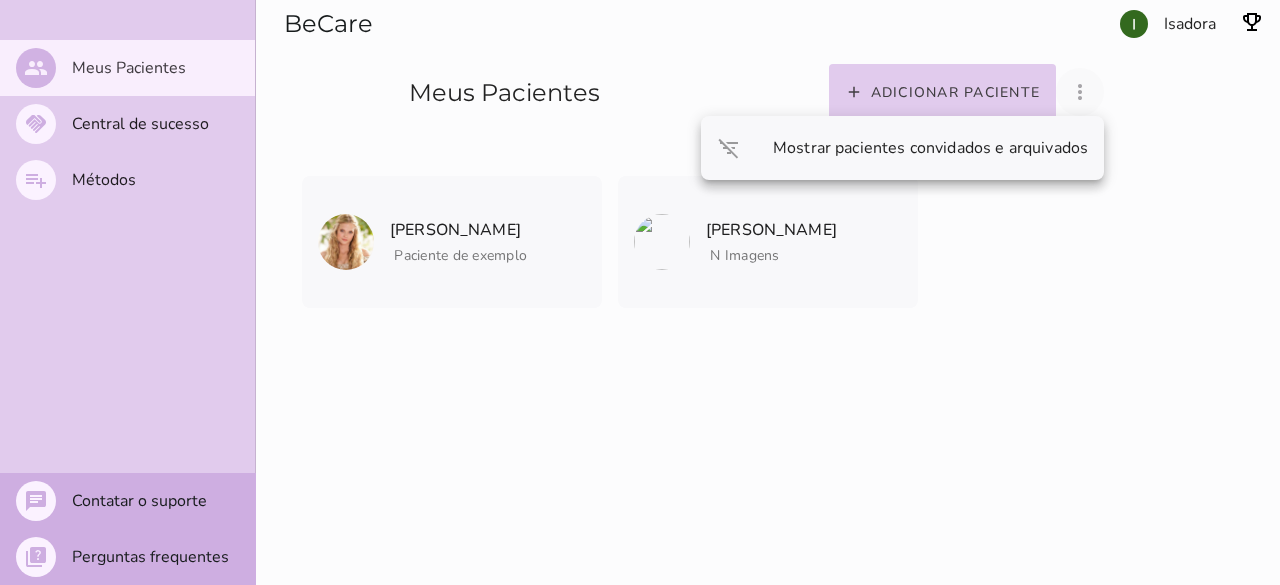 click on "more_vert" at bounding box center [1080, 92] 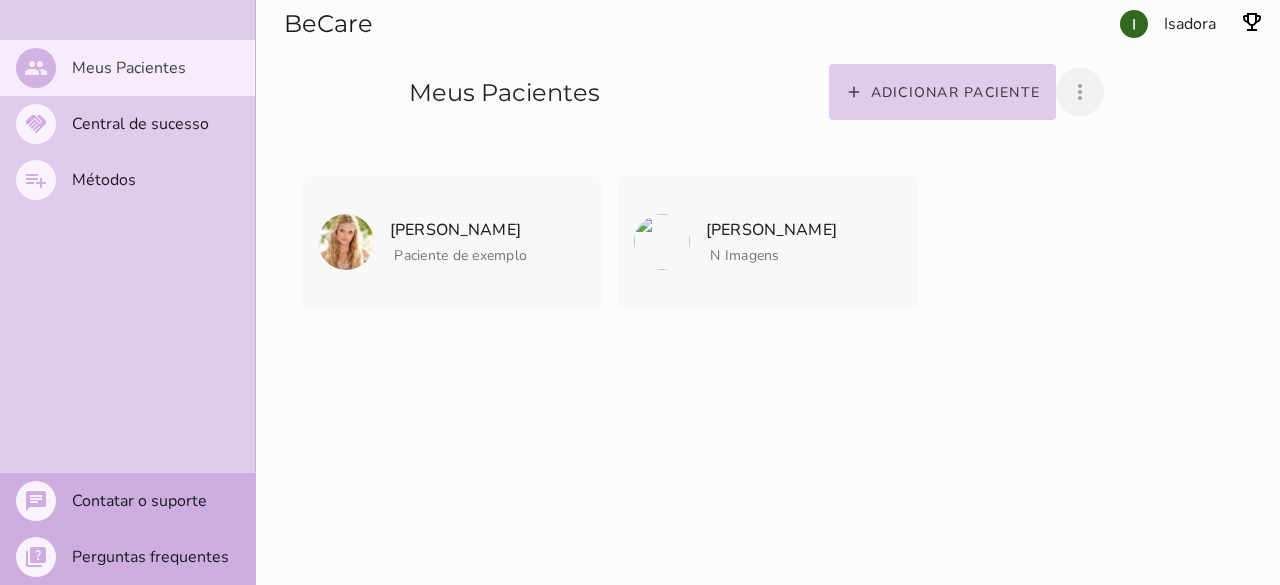 click on "people
Meus Pacientes" at bounding box center (127, 68) 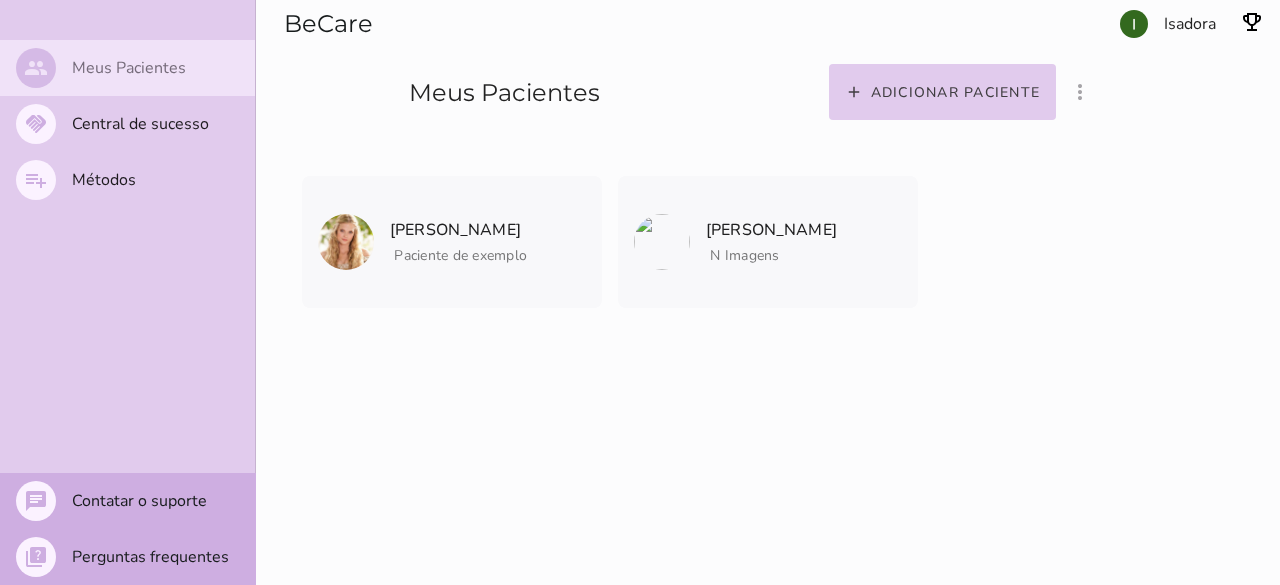 click on "Meus Pacientes" at bounding box center (0, 0) 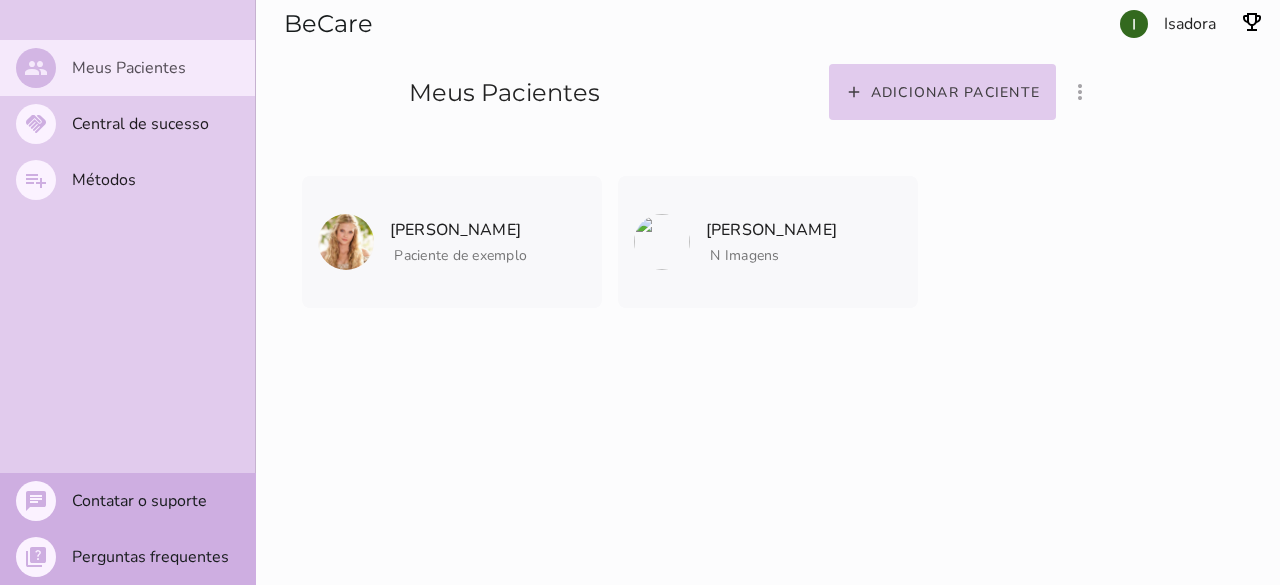 click on "Adicionar paciente
filter_list_ off
Mostrar pacientes convidados e arquivados
Isadora" at bounding box center (1001, 64) 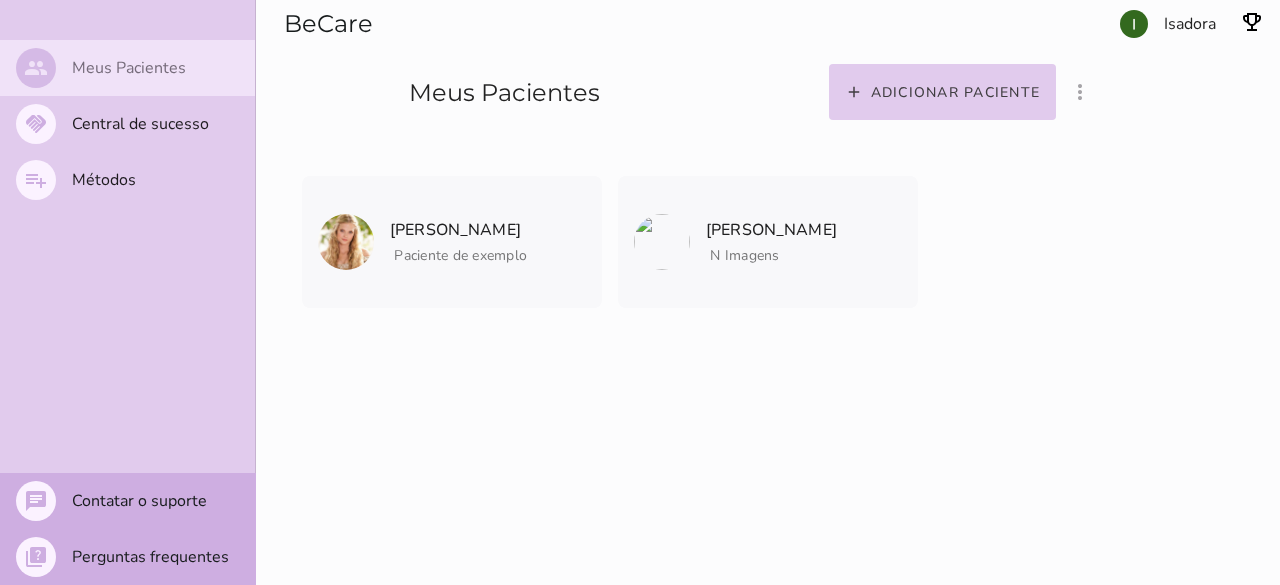 click on "Meus Pacientes" at bounding box center [0, 0] 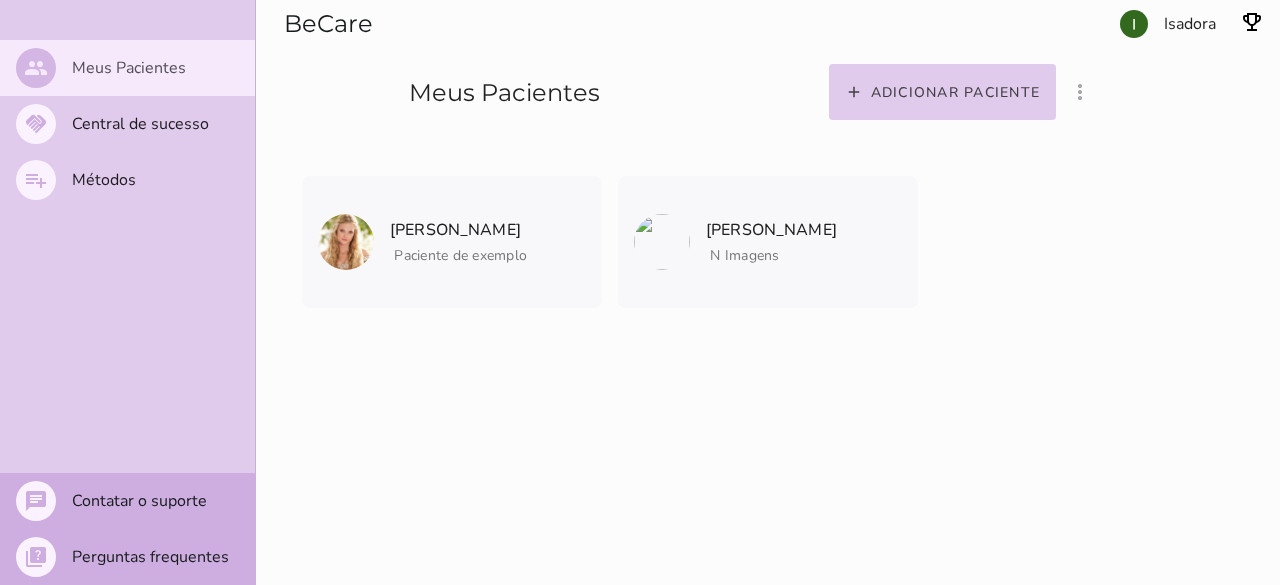 click on "Adicionar paciente
filter_list_ off
Mostrar pacientes convidados e arquivados
Isadora" at bounding box center (1001, 64) 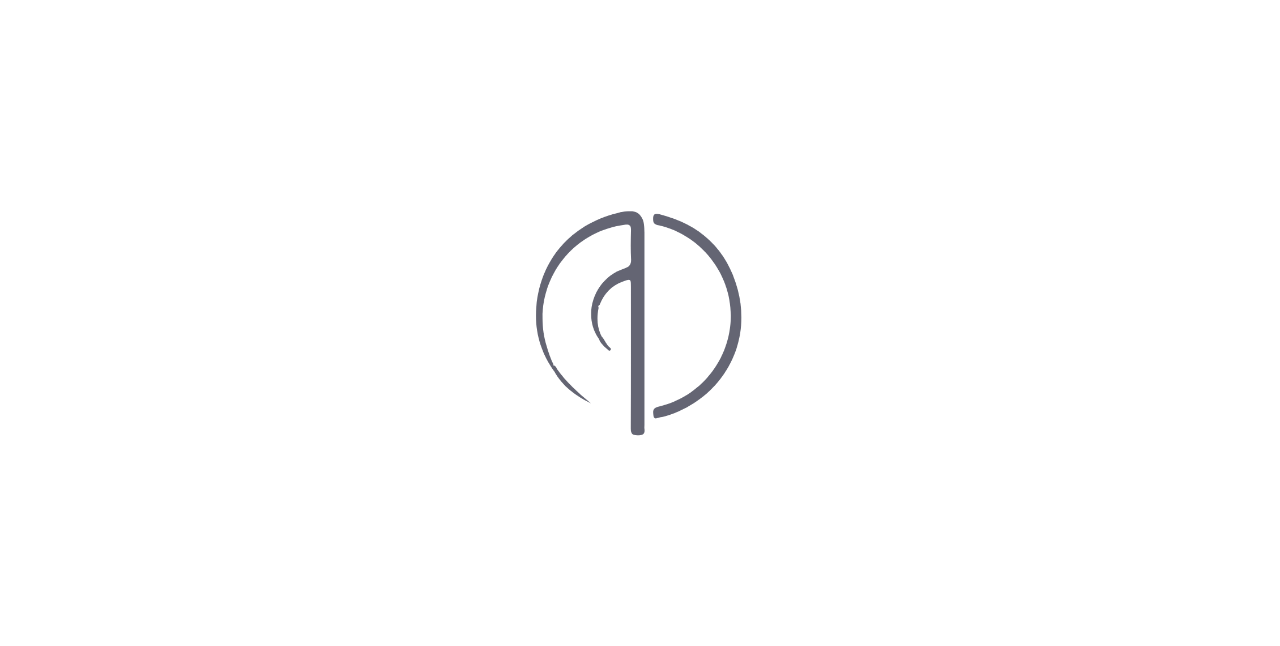 scroll, scrollTop: 0, scrollLeft: 0, axis: both 